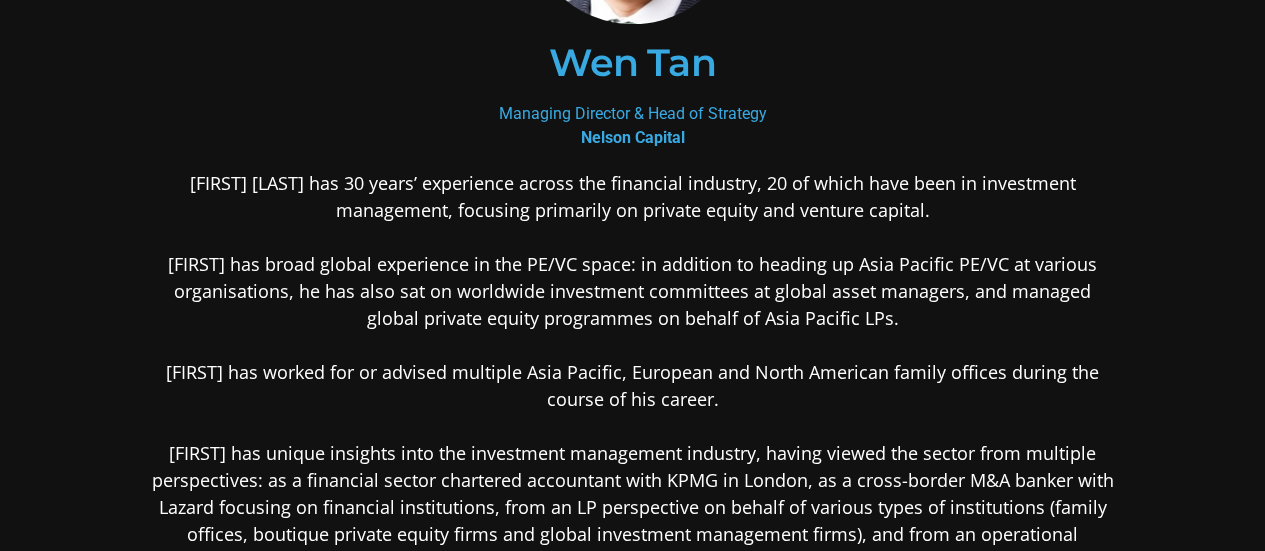 scroll, scrollTop: 271, scrollLeft: 0, axis: vertical 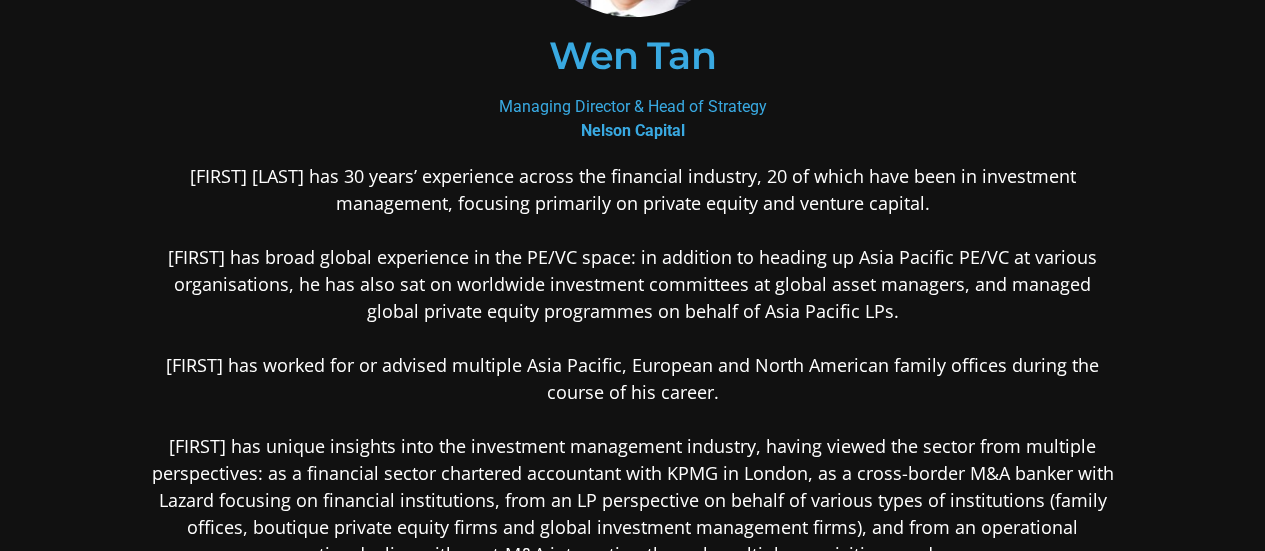 click on "[FIRST] [LAST]
Managing Director & Head of Strategy
Nelson Capital
[FIRST] [LAST] has 30 years’ experience across the financial industry, 20 of which have been in investment management, focusing primarily on private equity and venture capital.  [FIRST] has broad global experience in the PE/VC space: in addition to heading up Asia Pacific PE/VC at various organisations, he has also sat on worldwide investment committees at global asset managers, and managed global private equity programmes on behalf of Asia Pacific LPs.  In terms of family office experience, [FIRST] has worked for or advised multiple Asia Pacific, European and North American family offices during the course of his career.          [FIRST] is a Malaysian national, a graduate of the University of Cambridge, and a member of the ICAEW and HKICPA." at bounding box center [633, 384] 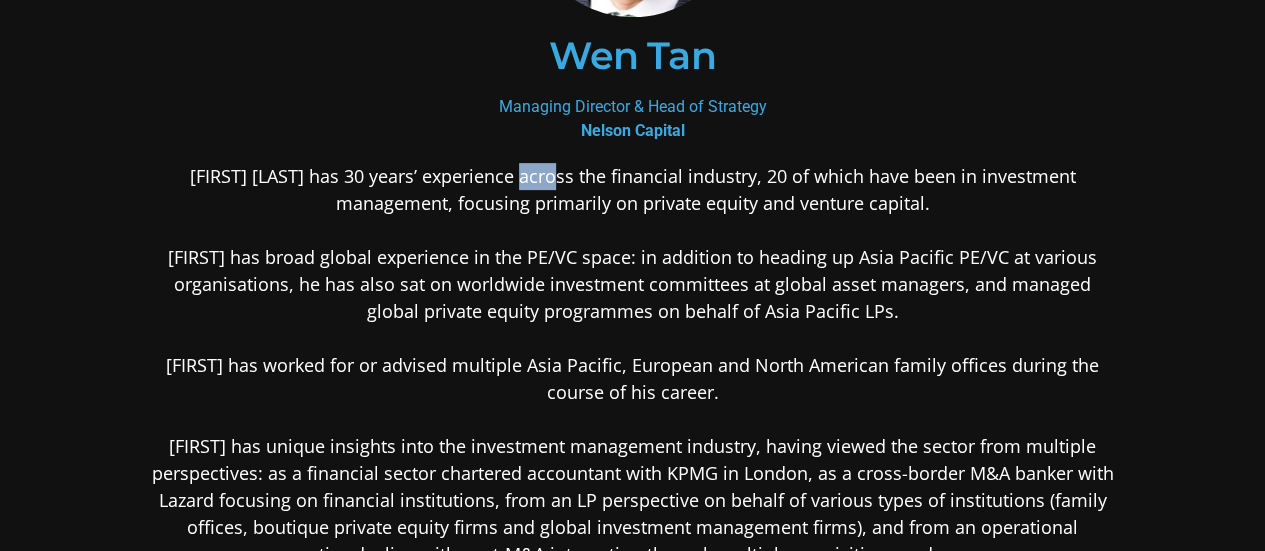 click on "[FIRST] [LAST]
Managing Director & Head of Strategy
Nelson Capital
[FIRST] [LAST] has 30 years’ experience across the financial industry, 20 of which have been in investment management, focusing primarily on private equity and venture capital.  [FIRST] has broad global experience in the PE/VC space: in addition to heading up Asia Pacific PE/VC at various organisations, he has also sat on worldwide investment committees at global asset managers, and managed global private equity programmes on behalf of Asia Pacific LPs.  In terms of family office experience, [FIRST] has worked for or advised multiple Asia Pacific, European and North American family offices during the course of his career.          [FIRST] is a Malaysian national, a graduate of the University of Cambridge, and a member of the ICAEW and HKICPA." at bounding box center [633, 384] 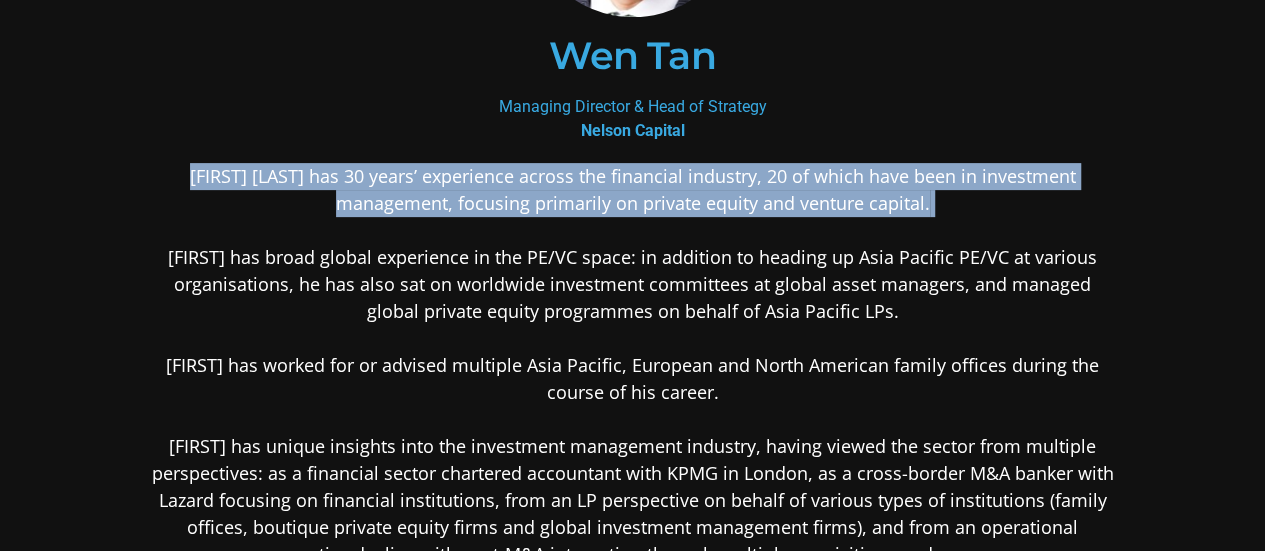 click on "[FIRST] [LAST]
Managing Director & Head of Strategy
Nelson Capital
[FIRST] [LAST] has 30 years’ experience across the financial industry, 20 of which have been in investment management, focusing primarily on private equity and venture capital.  [FIRST] has broad global experience in the PE/VC space: in addition to heading up Asia Pacific PE/VC at various organisations, he has also sat on worldwide investment committees at global asset managers, and managed global private equity programmes on behalf of Asia Pacific LPs.  In terms of family office experience, [FIRST] has worked for or advised multiple Asia Pacific, European and North American family offices during the course of his career.          [FIRST] is a Malaysian national, a graduate of the University of Cambridge, and a member of the ICAEW and HKICPA." at bounding box center (633, 384) 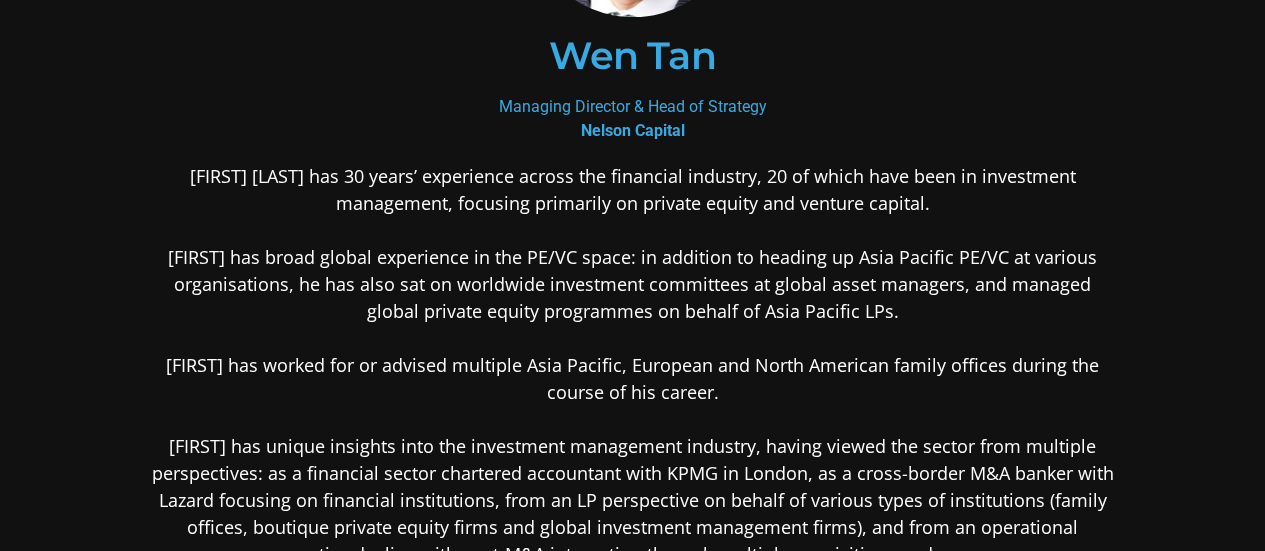 click on "[FIRST] [LAST] has 30 years’ experience across the financial industry, 20 of which have been in investment management, focusing primarily on private equity and venture capital.  [FIRST] has broad global experience in the PE/VC space: in addition to heading up Asia Pacific PE/VC at various organisations, he has also sat on worldwide investment committees at global asset managers, and managed global private equity programmes on behalf of Asia Pacific LPs.  In terms of family office experience, [FIRST] has worked for or advised multiple Asia Pacific, European and North American family offices during the course of his career.          [FIRST] is a Malaysian national, a graduate of the University of Cambridge, and a member of the ICAEW and HKICPA." at bounding box center [633, 406] 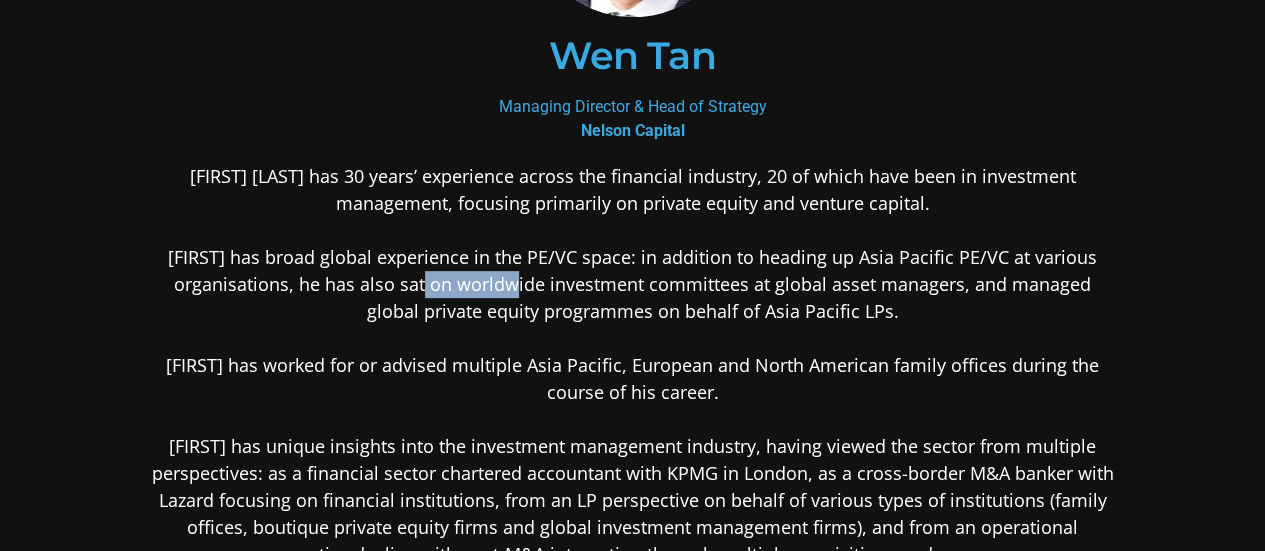 click on "[FIRST] [LAST] has 30 years’ experience across the financial industry, 20 of which have been in investment management, focusing primarily on private equity and venture capital.  [FIRST] has broad global experience in the PE/VC space: in addition to heading up Asia Pacific PE/VC at various organisations, he has also sat on worldwide investment committees at global asset managers, and managed global private equity programmes on behalf of Asia Pacific LPs.  In terms of family office experience, [FIRST] has worked for or advised multiple Asia Pacific, European and North American family offices during the course of his career.          [FIRST] is a Malaysian national, a graduate of the University of Cambridge, and a member of the ICAEW and HKICPA." at bounding box center [633, 406] 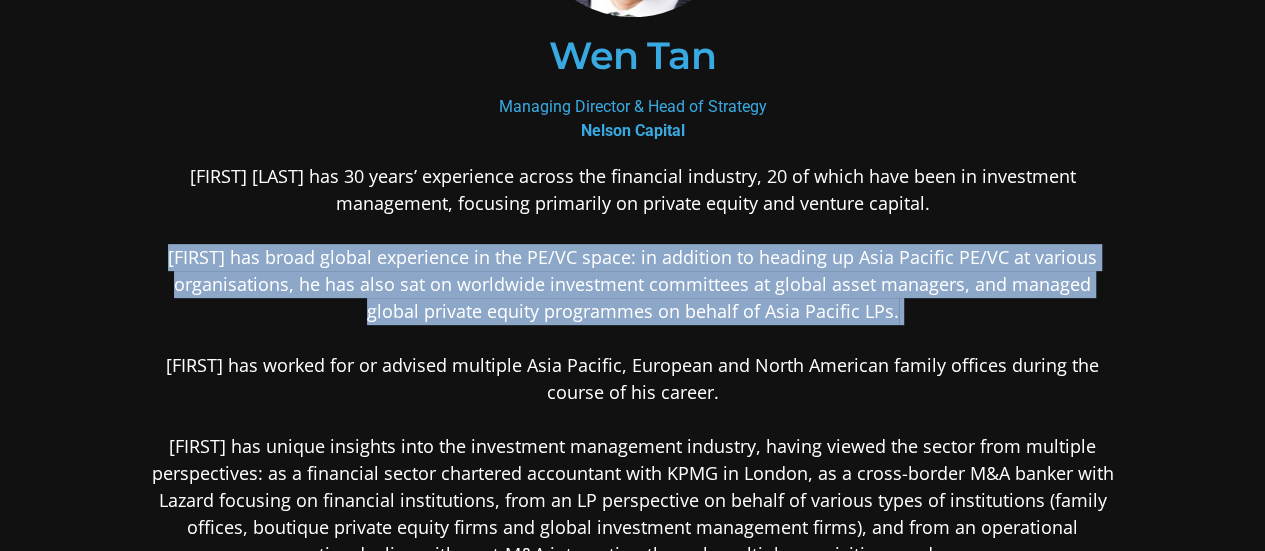 click on "[FIRST] [LAST] has 30 years’ experience across the financial industry, 20 of which have been in investment management, focusing primarily on private equity and venture capital.  [FIRST] has broad global experience in the PE/VC space: in addition to heading up Asia Pacific PE/VC at various organisations, he has also sat on worldwide investment committees at global asset managers, and managed global private equity programmes on behalf of Asia Pacific LPs.  In terms of family office experience, [FIRST] has worked for or advised multiple Asia Pacific, European and North American family offices during the course of his career.          [FIRST] is a Malaysian national, a graduate of the University of Cambridge, and a member of the ICAEW and HKICPA." at bounding box center (633, 406) 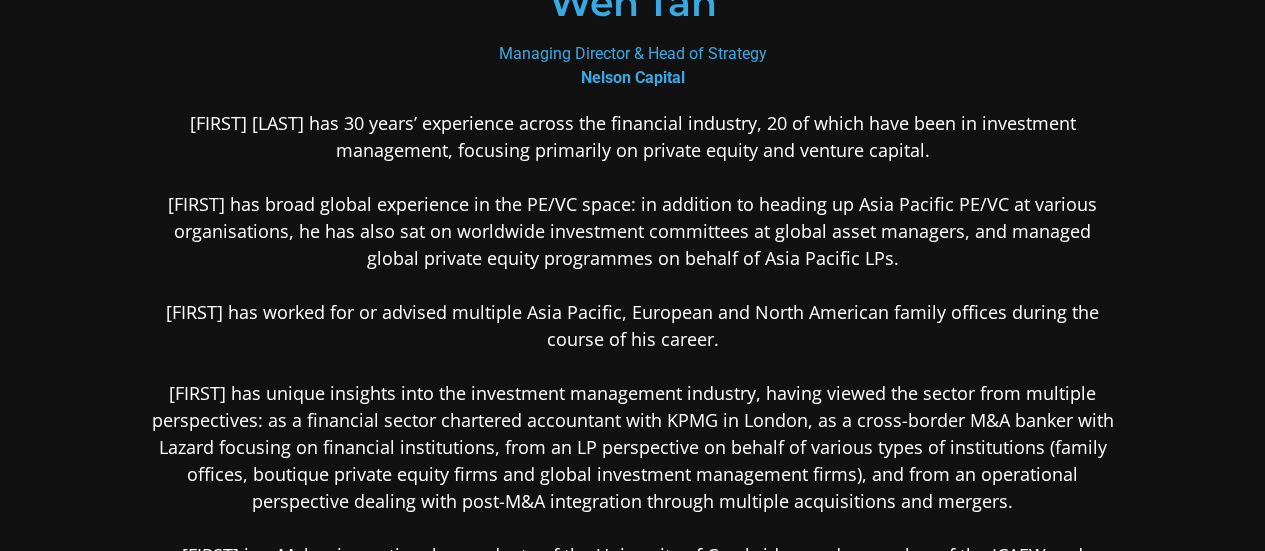 scroll, scrollTop: 306, scrollLeft: 0, axis: vertical 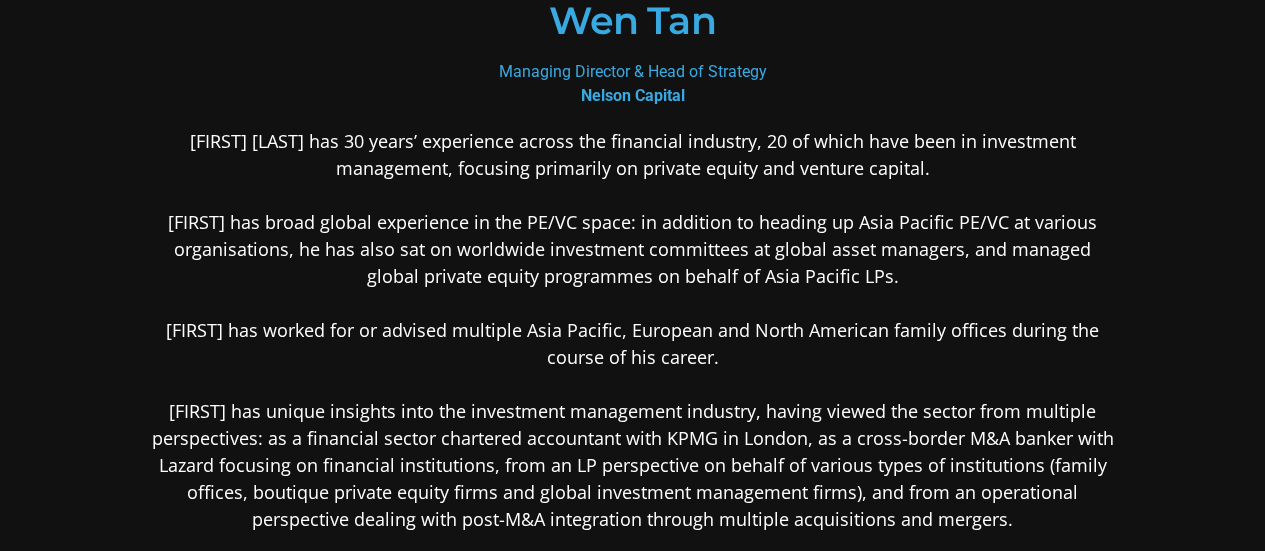 click on "[FIRST] [LAST] has 30 years’ experience across the financial industry, 20 of which have been in investment management, focusing primarily on private equity and venture capital.  [FIRST] has broad global experience in the PE/VC space: in addition to heading up Asia Pacific PE/VC at various organisations, he has also sat on worldwide investment committees at global asset managers, and managed global private equity programmes on behalf of Asia Pacific LPs.  In terms of family office experience, [FIRST] has worked for or advised multiple Asia Pacific, European and North American family offices during the course of his career.          [FIRST] is a Malaysian national, a graduate of the University of Cambridge, and a member of the ICAEW and HKICPA." at bounding box center [633, 371] 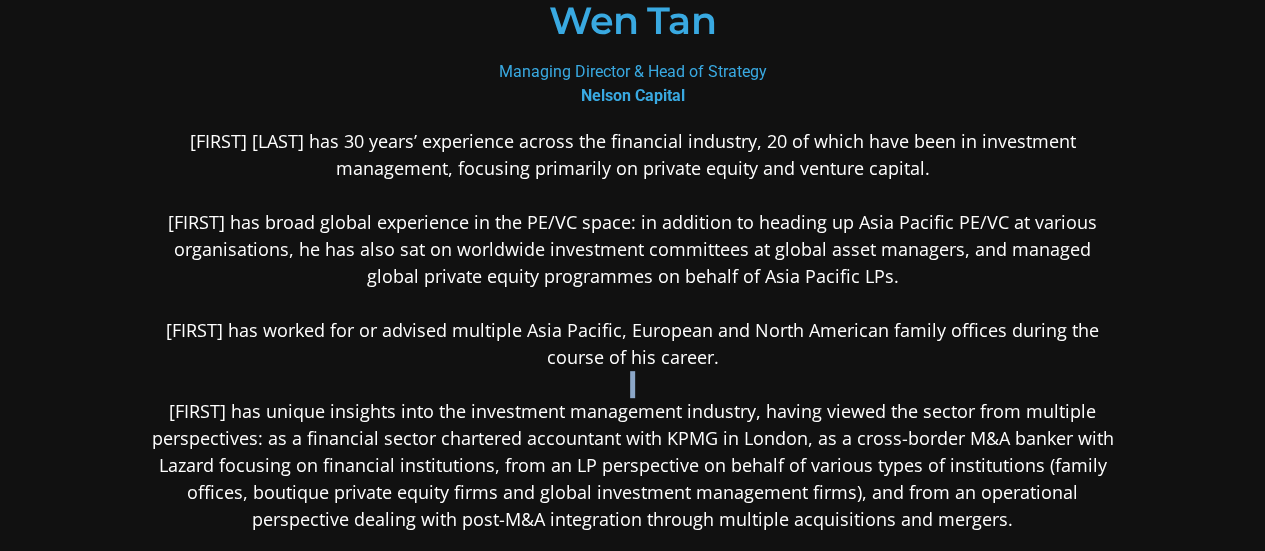 click on "[FIRST] [LAST] has 30 years’ experience across the financial industry, 20 of which have been in investment management, focusing primarily on private equity and venture capital.  [FIRST] has broad global experience in the PE/VC space: in addition to heading up Asia Pacific PE/VC at various organisations, he has also sat on worldwide investment committees at global asset managers, and managed global private equity programmes on behalf of Asia Pacific LPs.  In terms of family office experience, [FIRST] has worked for or advised multiple Asia Pacific, European and North American family offices during the course of his career.          [FIRST] is a Malaysian national, a graduate of the University of Cambridge, and a member of the ICAEW and HKICPA." at bounding box center (633, 371) 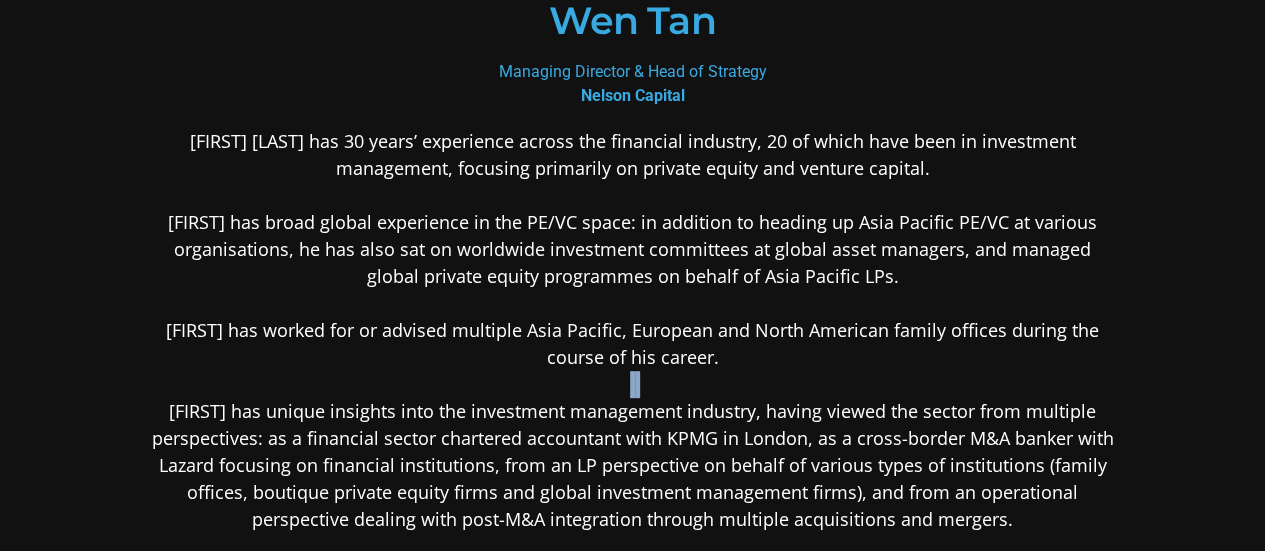 click on "[FIRST] [LAST] has 30 years’ experience across the financial industry, 20 of which have been in investment management, focusing primarily on private equity and venture capital.  [FIRST] has broad global experience in the PE/VC space: in addition to heading up Asia Pacific PE/VC at various organisations, he has also sat on worldwide investment committees at global asset managers, and managed global private equity programmes on behalf of Asia Pacific LPs.  In terms of family office experience, [FIRST] has worked for or advised multiple Asia Pacific, European and North American family offices during the course of his career.          [FIRST] is a Malaysian national, a graduate of the University of Cambridge, and a member of the ICAEW and HKICPA." at bounding box center (633, 371) 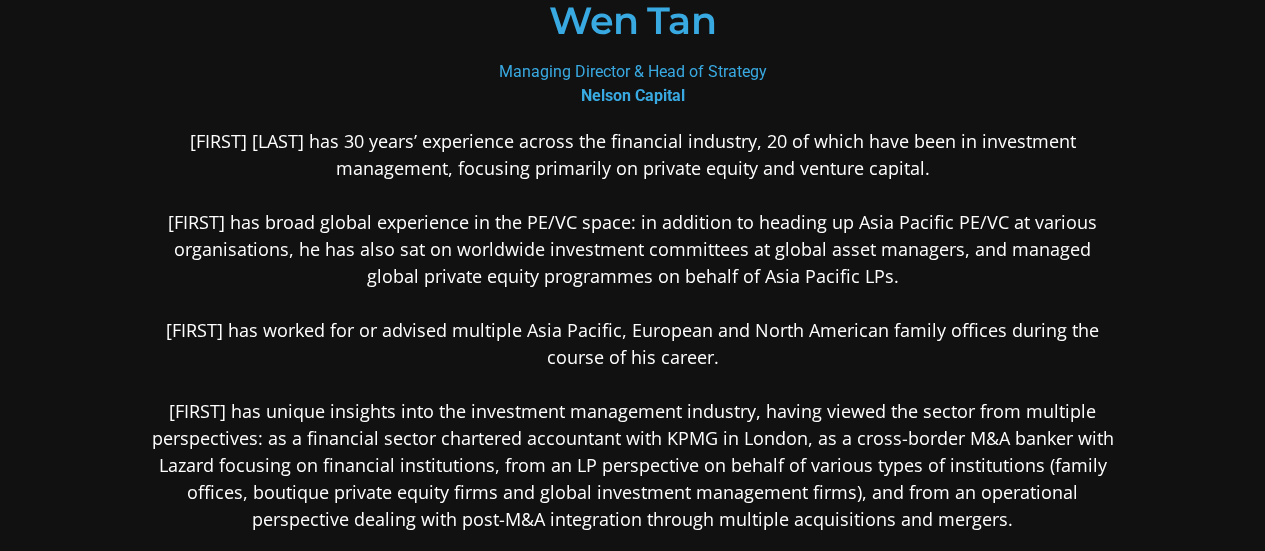 click on "[FIRST] [LAST] has 30 years’ experience across the financial industry, 20 of which have been in investment management, focusing primarily on private equity and venture capital.  [FIRST] has broad global experience in the PE/VC space: in addition to heading up Asia Pacific PE/VC at various organisations, he has also sat on worldwide investment committees at global asset managers, and managed global private equity programmes on behalf of Asia Pacific LPs.  In terms of family office experience, [FIRST] has worked for or advised multiple Asia Pacific, European and North American family offices during the course of his career.          [FIRST] is a Malaysian national, a graduate of the University of Cambridge, and a member of the ICAEW and HKICPA." at bounding box center (633, 371) 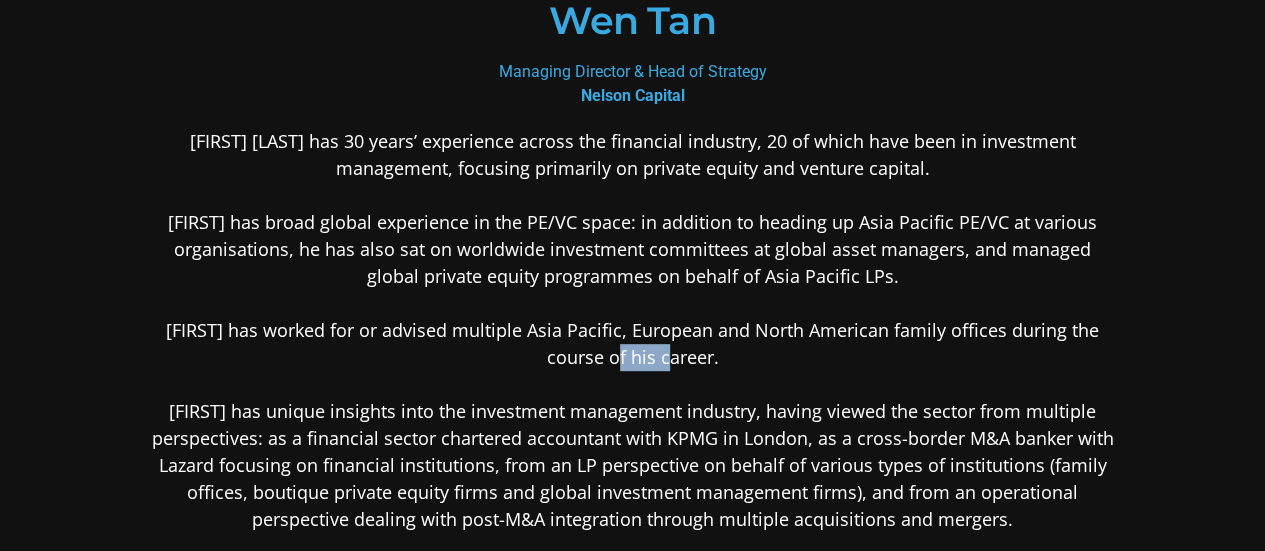 click on "[FIRST] [LAST] has 30 years’ experience across the financial industry, 20 of which have been in investment management, focusing primarily on private equity and venture capital.  [FIRST] has broad global experience in the PE/VC space: in addition to heading up Asia Pacific PE/VC at various organisations, he has also sat on worldwide investment committees at global asset managers, and managed global private equity programmes on behalf of Asia Pacific LPs.  In terms of family office experience, [FIRST] has worked for or advised multiple Asia Pacific, European and North American family offices during the course of his career.          [FIRST] is a Malaysian national, a graduate of the University of Cambridge, and a member of the ICAEW and HKICPA." at bounding box center (633, 371) 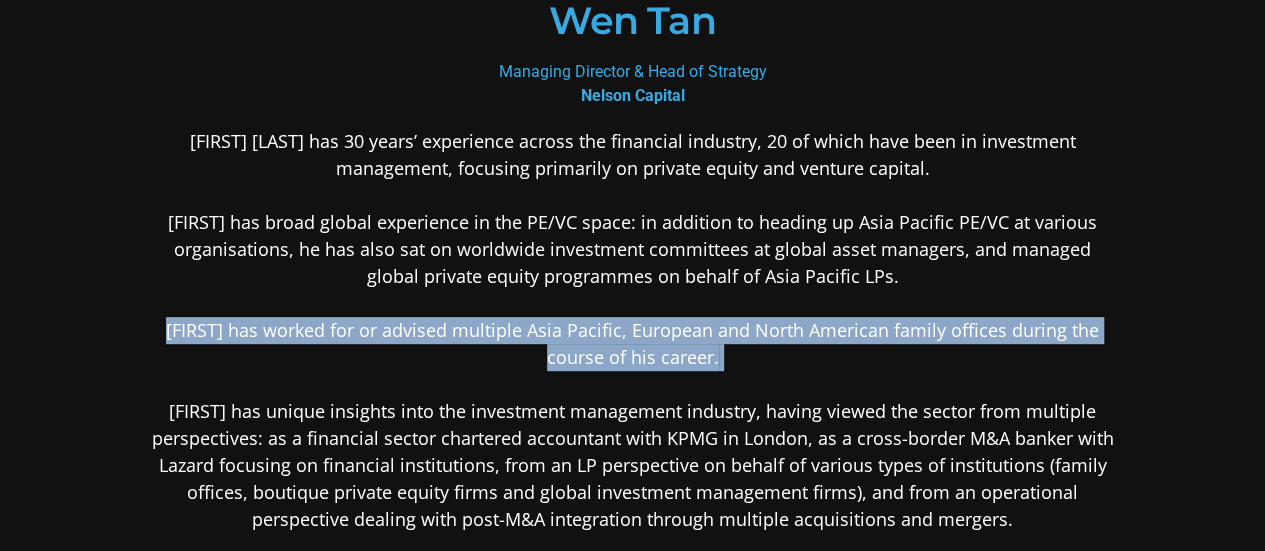 click on "[FIRST] [LAST] has 30 years’ experience across the financial industry, 20 of which have been in investment management, focusing primarily on private equity and venture capital.  [FIRST] has broad global experience in the PE/VC space: in addition to heading up Asia Pacific PE/VC at various organisations, he has also sat on worldwide investment committees at global asset managers, and managed global private equity programmes on behalf of Asia Pacific LPs.  In terms of family office experience, [FIRST] has worked for or advised multiple Asia Pacific, European and North American family offices during the course of his career.          [FIRST] is a Malaysian national, a graduate of the University of Cambridge, and a member of the ICAEW and HKICPA." at bounding box center [633, 371] 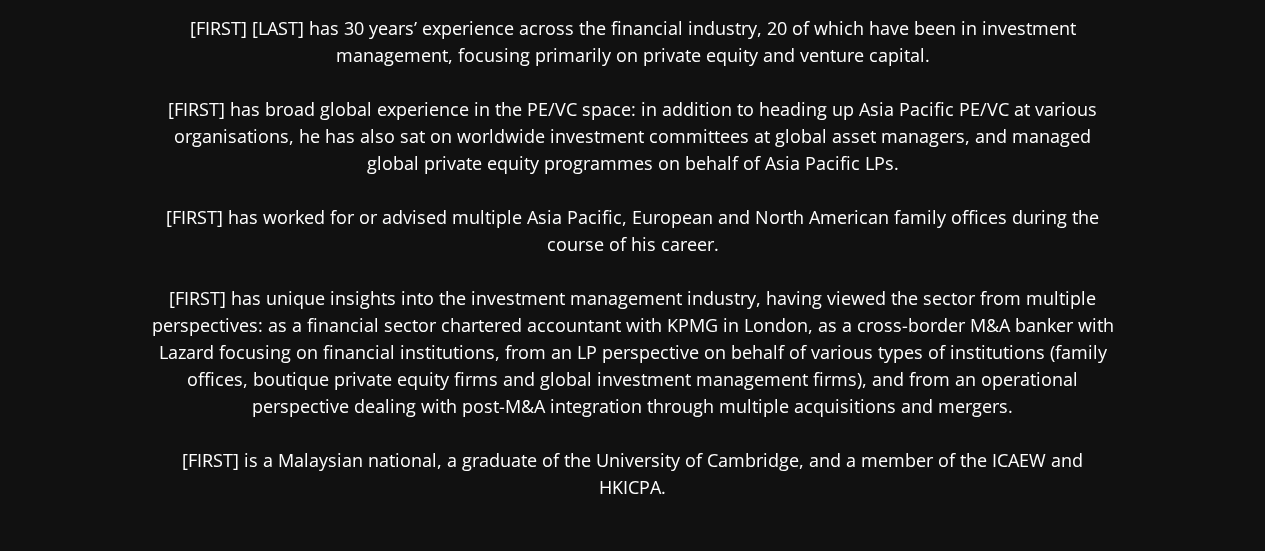scroll, scrollTop: 420, scrollLeft: 0, axis: vertical 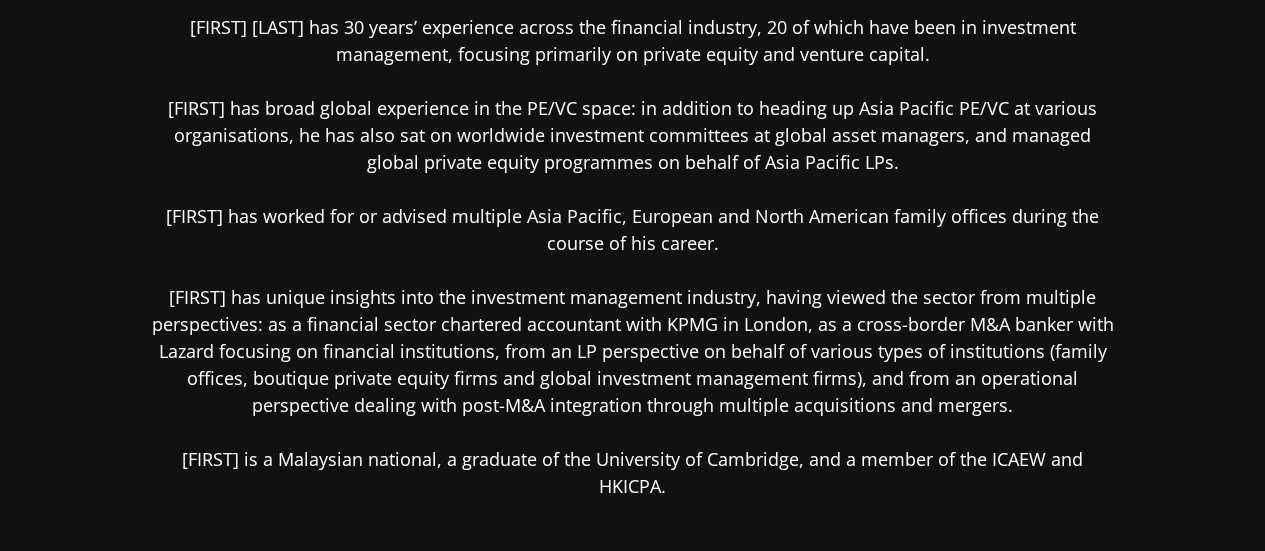 click on "[FIRST] [LAST] has 30 years’ experience across the financial industry, 20 of which have been in investment management, focusing primarily on private equity and venture capital.  [FIRST] has broad global experience in the PE/VC space: in addition to heading up Asia Pacific PE/VC at various organisations, he has also sat on worldwide investment committees at global asset managers, and managed global private equity programmes on behalf of Asia Pacific LPs.  In terms of family office experience, [FIRST] has worked for or advised multiple Asia Pacific, European and North American family offices during the course of his career.          [FIRST] is a Malaysian national, a graduate of the University of Cambridge, and a member of the ICAEW and HKICPA." at bounding box center [633, 257] 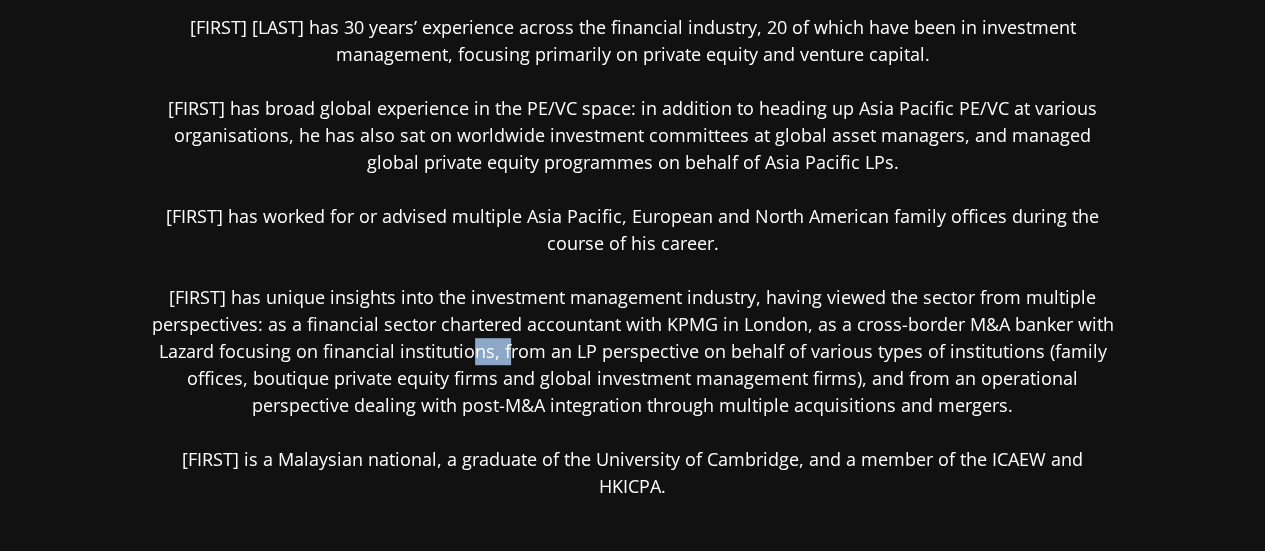 click on "[FIRST] [LAST] has 30 years’ experience across the financial industry, 20 of which have been in investment management, focusing primarily on private equity and venture capital.  [FIRST] has broad global experience in the PE/VC space: in addition to heading up Asia Pacific PE/VC at various organisations, he has also sat on worldwide investment committees at global asset managers, and managed global private equity programmes on behalf of Asia Pacific LPs.  In terms of family office experience, [FIRST] has worked for or advised multiple Asia Pacific, European and North American family offices during the course of his career.          [FIRST] is a Malaysian national, a graduate of the University of Cambridge, and a member of the ICAEW and HKICPA." at bounding box center [633, 257] 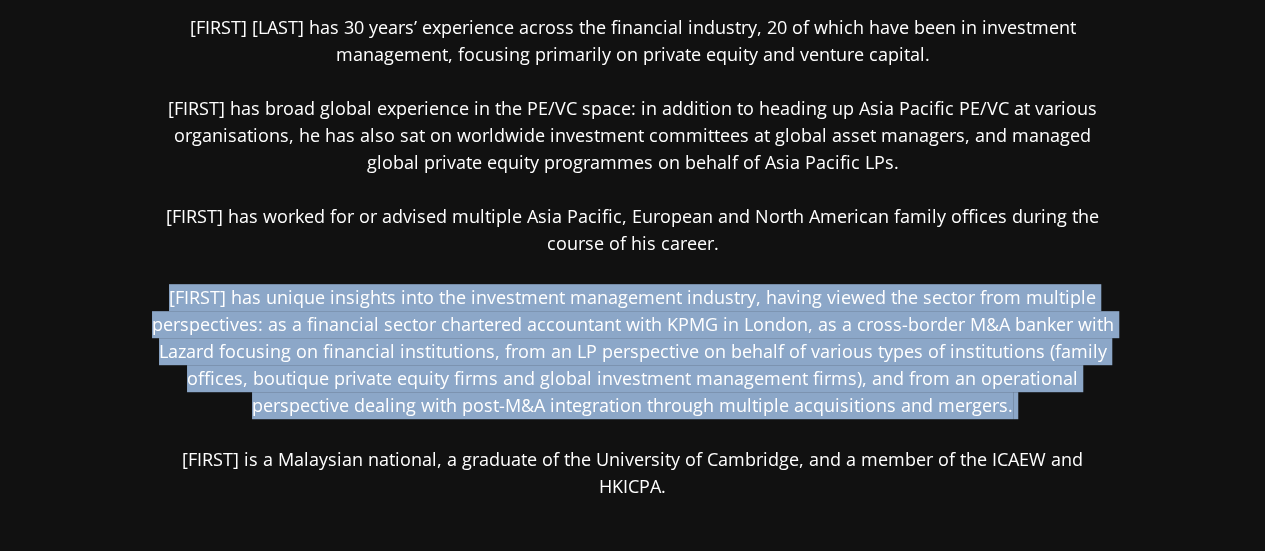 click on "[FIRST] [LAST]
Managing Director & Head of Strategy
Nelson Capital
[FIRST] [LAST] has 30 years’ experience across the financial industry, 20 of which have been in investment management, focusing primarily on private equity and venture capital.  [FIRST] has broad global experience in the PE/VC space: in addition to heading up Asia Pacific PE/VC at various organisations, he has also sat on worldwide investment committees at global asset managers, and managed global private equity programmes on behalf of Asia Pacific LPs.  In terms of family office experience, [FIRST] has worked for or advised multiple Asia Pacific, European and North American family offices during the course of his career." at bounding box center (632, 235) 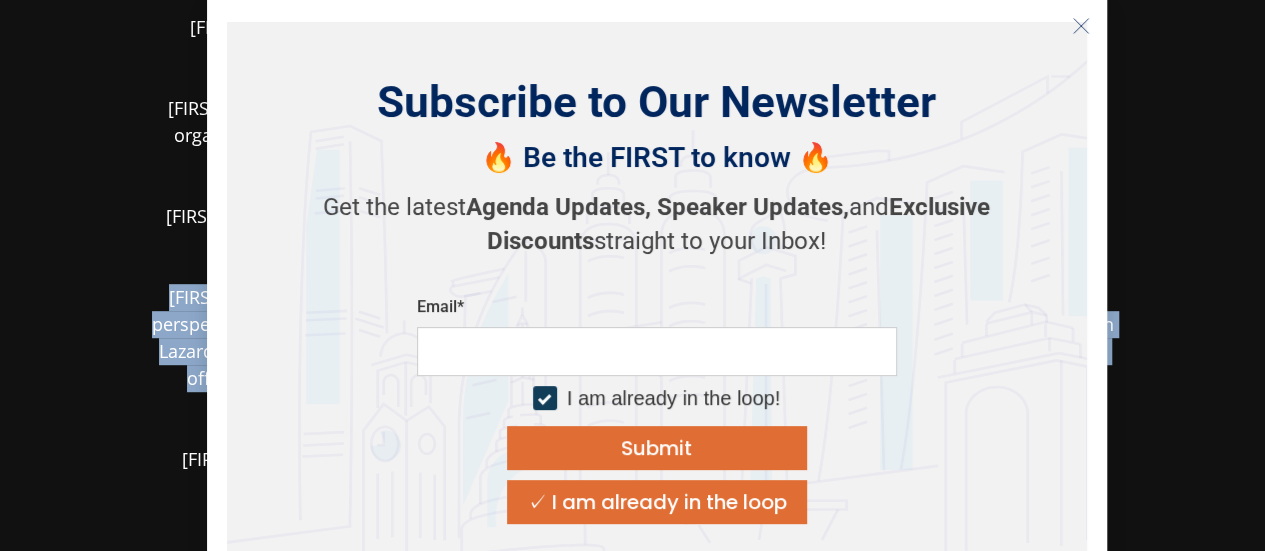 click 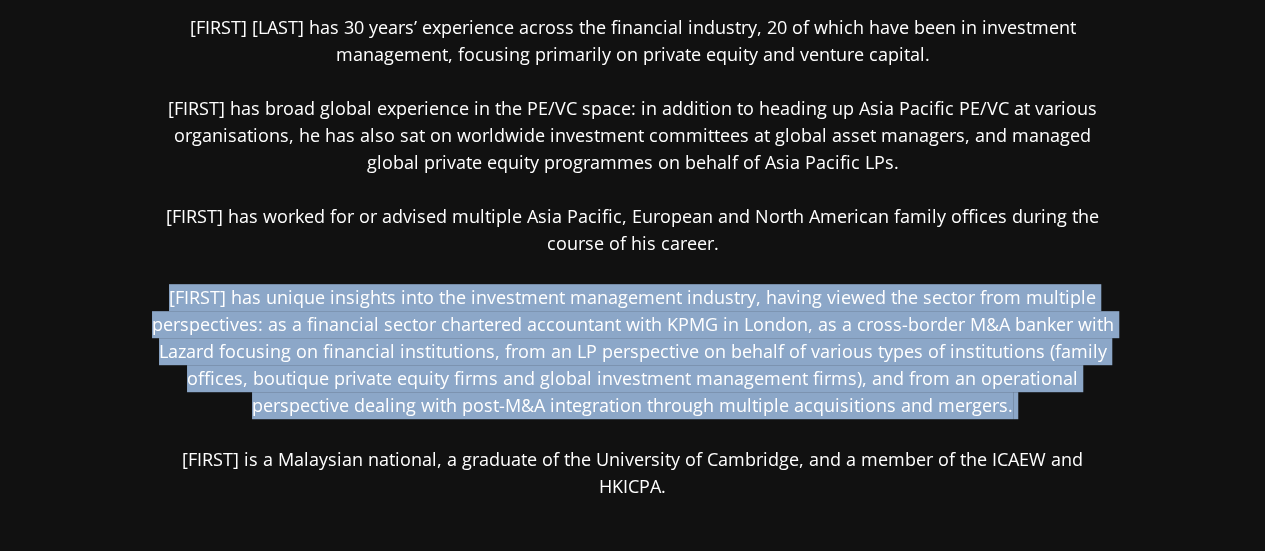 click on "[FIRST] [LAST] has 30 years’ experience across the financial industry, 20 of which have been in investment management, focusing primarily on private equity and venture capital.  [FIRST] has broad global experience in the PE/VC space: in addition to heading up Asia Pacific PE/VC at various organisations, he has also sat on worldwide investment committees at global asset managers, and managed global private equity programmes on behalf of Asia Pacific LPs.  In terms of family office experience, [FIRST] has worked for or advised multiple Asia Pacific, European and North American family offices during the course of his career.          [FIRST] is a Malaysian national, a graduate of the University of Cambridge, and a member of the ICAEW and HKICPA." at bounding box center [633, 257] 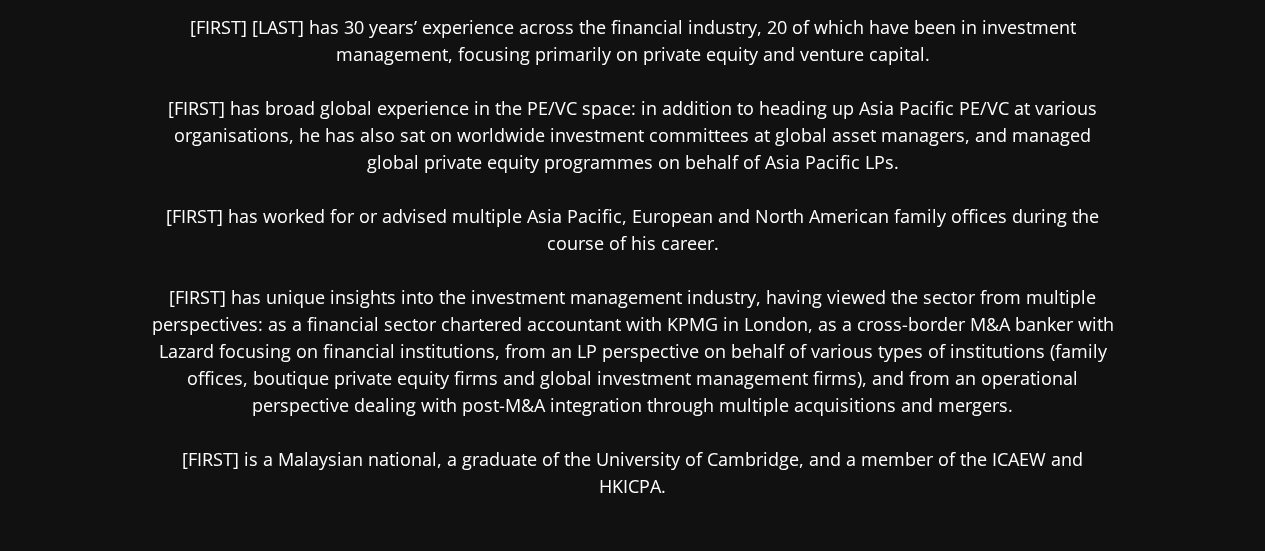click on "[FIRST] [LAST] has 30 years’ experience across the financial industry, 20 of which have been in investment management, focusing primarily on private equity and venture capital.  [FIRST] has broad global experience in the PE/VC space: in addition to heading up Asia Pacific PE/VC at various organisations, he has also sat on worldwide investment committees at global asset managers, and managed global private equity programmes on behalf of Asia Pacific LPs.  In terms of family office experience, [FIRST] has worked for or advised multiple Asia Pacific, European and North American family offices during the course of his career.          [FIRST] is a Malaysian national, a graduate of the University of Cambridge, and a member of the ICAEW and HKICPA." at bounding box center [633, 257] 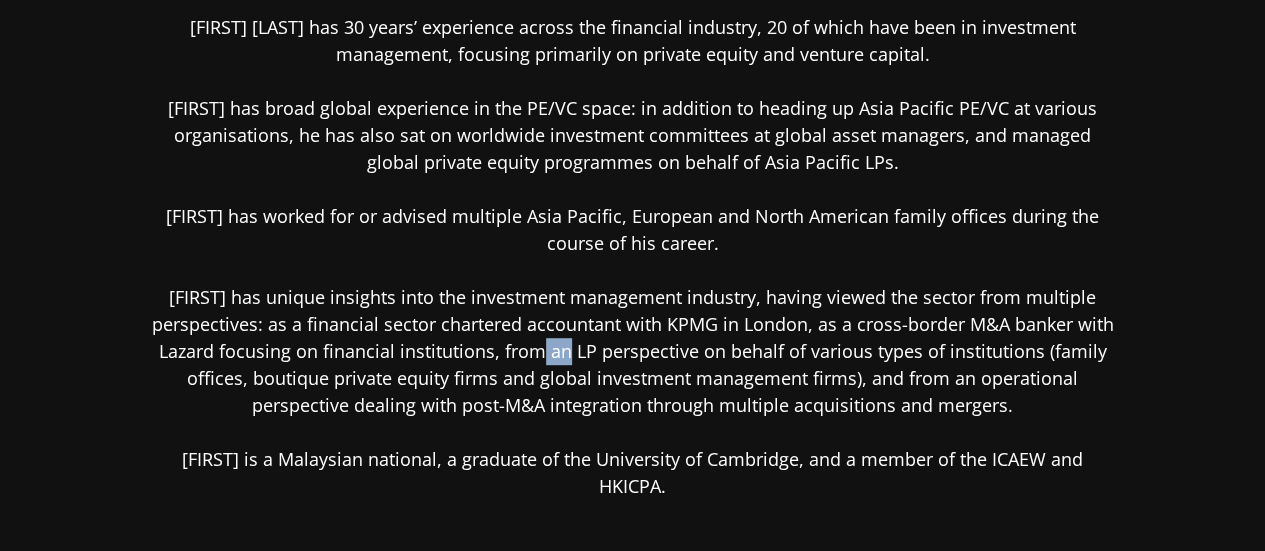 click on "[FIRST] [LAST] has 30 years’ experience across the financial industry, 20 of which have been in investment management, focusing primarily on private equity and venture capital.  [FIRST] has broad global experience in the PE/VC space: in addition to heading up Asia Pacific PE/VC at various organisations, he has also sat on worldwide investment committees at global asset managers, and managed global private equity programmes on behalf of Asia Pacific LPs.  In terms of family office experience, [FIRST] has worked for or advised multiple Asia Pacific, European and North American family offices during the course of his career.          [FIRST] is a Malaysian national, a graduate of the University of Cambridge, and a member of the ICAEW and HKICPA." at bounding box center (633, 257) 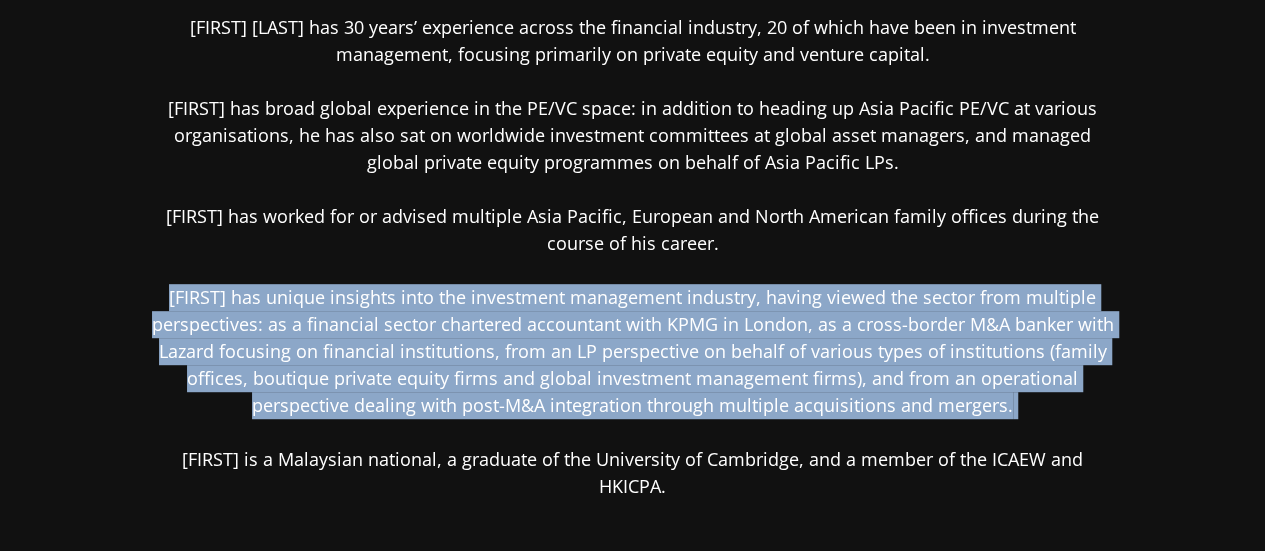 click on "[FIRST] [LAST] has 30 years’ experience across the financial industry, 20 of which have been in investment management, focusing primarily on private equity and venture capital.  [FIRST] has broad global experience in the PE/VC space: in addition to heading up Asia Pacific PE/VC at various organisations, he has also sat on worldwide investment committees at global asset managers, and managed global private equity programmes on behalf of Asia Pacific LPs.  In terms of family office experience, [FIRST] has worked for or advised multiple Asia Pacific, European and North American family offices during the course of his career.          [FIRST] is a Malaysian national, a graduate of the University of Cambridge, and a member of the ICAEW and HKICPA." at bounding box center [633, 257] 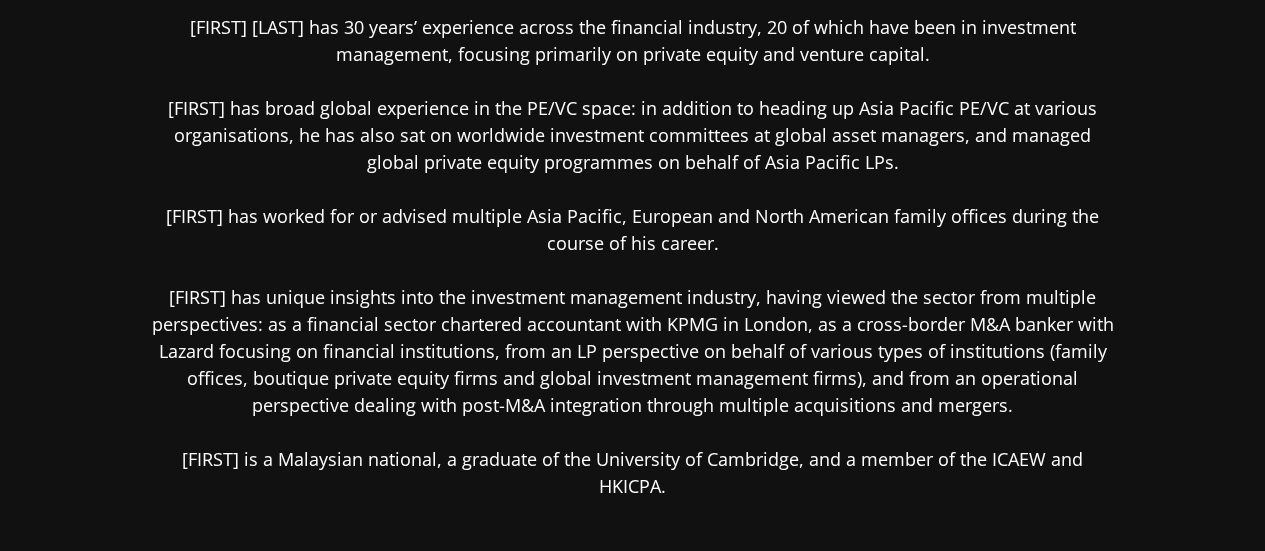 click on "[FIRST] [LAST] has 30 years’ experience across the financial industry, 20 of which have been in investment management, focusing primarily on private equity and venture capital.  [FIRST] has broad global experience in the PE/VC space: in addition to heading up Asia Pacific PE/VC at various organisations, he has also sat on worldwide investment committees at global asset managers, and managed global private equity programmes on behalf of Asia Pacific LPs.  In terms of family office experience, [FIRST] has worked for or advised multiple Asia Pacific, European and North American family offices during the course of his career.          [FIRST] is a Malaysian national, a graduate of the University of Cambridge, and a member of the ICAEW and HKICPA." at bounding box center (633, 257) 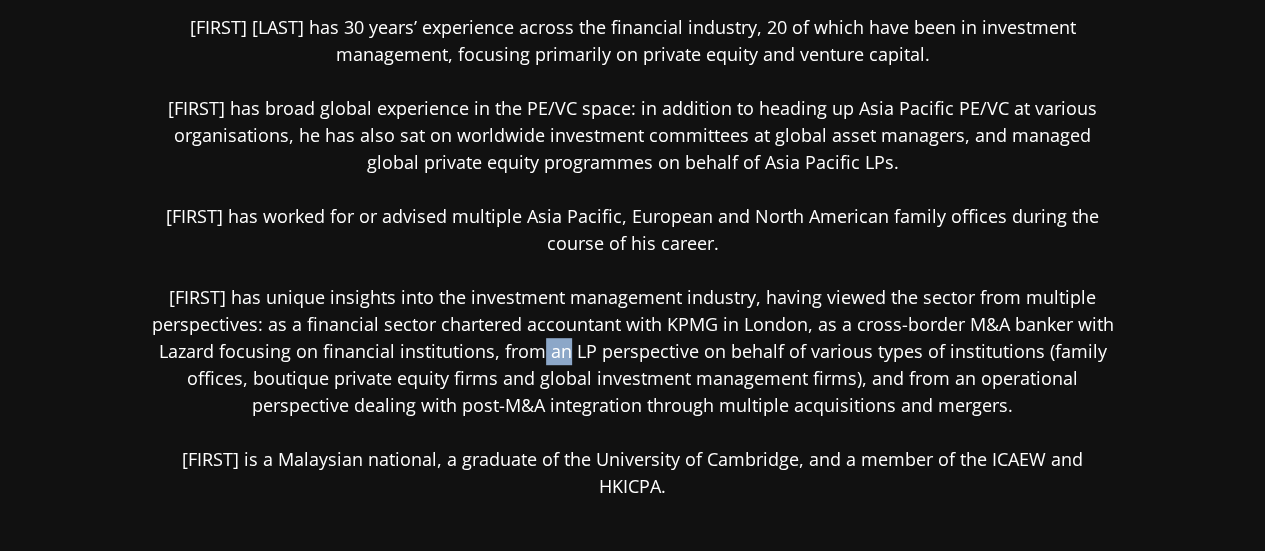 click on "[FIRST] [LAST] has 30 years’ experience across the financial industry, 20 of which have been in investment management, focusing primarily on private equity and venture capital.  [FIRST] has broad global experience in the PE/VC space: in addition to heading up Asia Pacific PE/VC at various organisations, he has also sat on worldwide investment committees at global asset managers, and managed global private equity programmes on behalf of Asia Pacific LPs.  In terms of family office experience, [FIRST] has worked for or advised multiple Asia Pacific, European and North American family offices during the course of his career.          [FIRST] is a Malaysian national, a graduate of the University of Cambridge, and a member of the ICAEW and HKICPA." at bounding box center [633, 257] 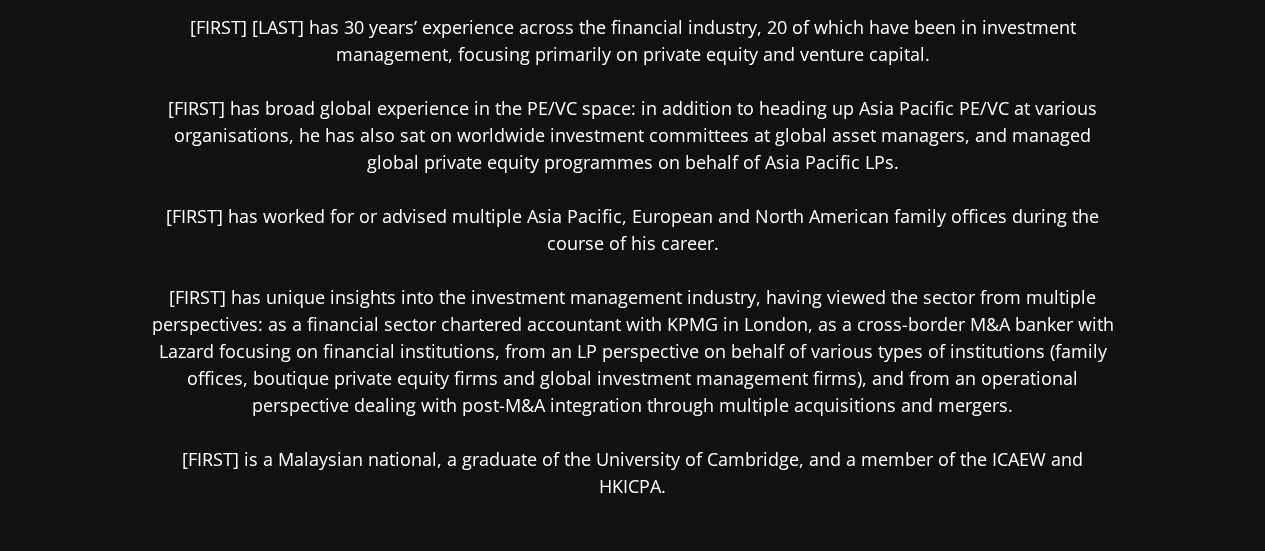 click on "[FIRST] [LAST] has 30 years’ experience across the financial industry, 20 of which have been in investment management, focusing primarily on private equity and venture capital.  [FIRST] has broad global experience in the PE/VC space: in addition to heading up Asia Pacific PE/VC at various organisations, he has also sat on worldwide investment committees at global asset managers, and managed global private equity programmes on behalf of Asia Pacific LPs.  In terms of family office experience, [FIRST] has worked for or advised multiple Asia Pacific, European and North American family offices during the course of his career.          [FIRST] is a Malaysian national, a graduate of the University of Cambridge, and a member of the ICAEW and HKICPA." at bounding box center [633, 257] 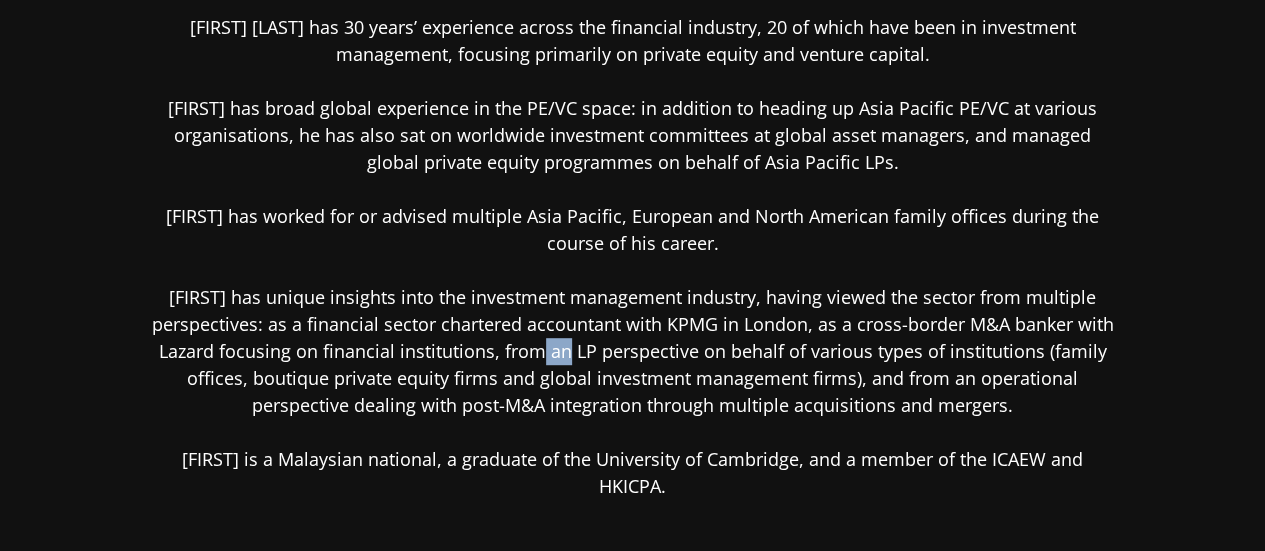 click on "[FIRST] [LAST] has 30 years’ experience across the financial industry, 20 of which have been in investment management, focusing primarily on private equity and venture capital.  [FIRST] has broad global experience in the PE/VC space: in addition to heading up Asia Pacific PE/VC at various organisations, he has also sat on worldwide investment committees at global asset managers, and managed global private equity programmes on behalf of Asia Pacific LPs.  In terms of family office experience, [FIRST] has worked for or advised multiple Asia Pacific, European and North American family offices during the course of his career.          [FIRST] is a Malaysian national, a graduate of the University of Cambridge, and a member of the ICAEW and HKICPA." at bounding box center (633, 257) 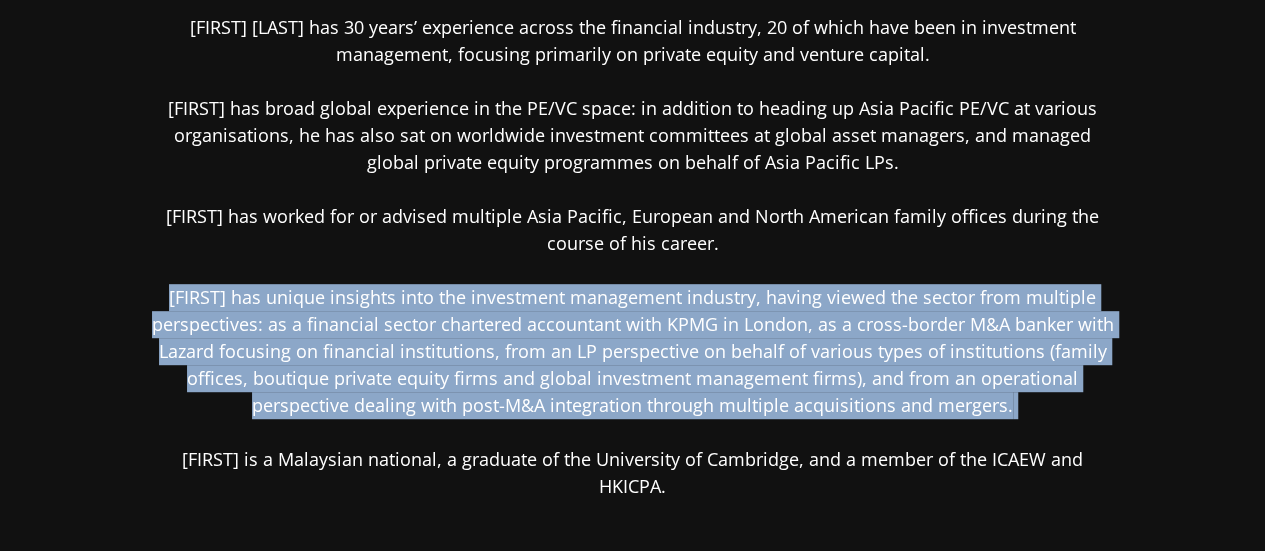 click on "[FIRST] [LAST] has 30 years’ experience across the financial industry, 20 of which have been in investment management, focusing primarily on private equity and venture capital.  [FIRST] has broad global experience in the PE/VC space: in addition to heading up Asia Pacific PE/VC at various organisations, he has also sat on worldwide investment committees at global asset managers, and managed global private equity programmes on behalf of Asia Pacific LPs.  In terms of family office experience, [FIRST] has worked for or advised multiple Asia Pacific, European and North American family offices during the course of his career.          [FIRST] is a Malaysian national, a graduate of the University of Cambridge, and a member of the ICAEW and HKICPA." at bounding box center [633, 257] 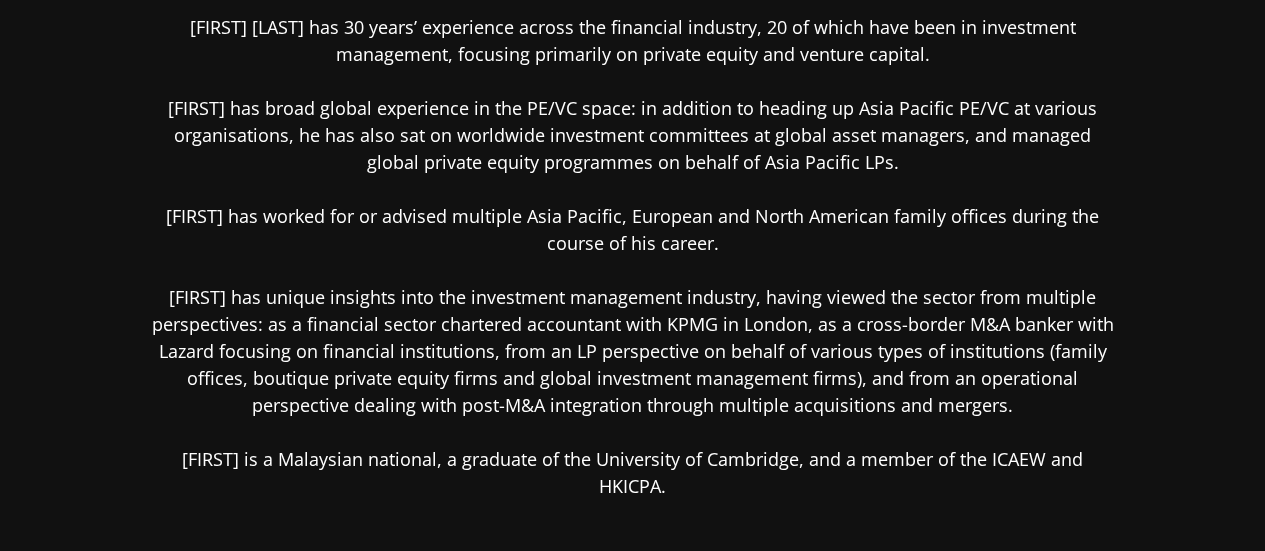 click on "[FIRST] [LAST] has 30 years’ experience across the financial industry, 20 of which have been in investment management, focusing primarily on private equity and venture capital.  [FIRST] has broad global experience in the PE/VC space: in addition to heading up Asia Pacific PE/VC at various organisations, he has also sat on worldwide investment committees at global asset managers, and managed global private equity programmes on behalf of Asia Pacific LPs.  In terms of family office experience, [FIRST] has worked for or advised multiple Asia Pacific, European and North American family offices during the course of his career.          [FIRST] is a Malaysian national, a graduate of the University of Cambridge, and a member of the ICAEW and HKICPA." at bounding box center (633, 257) 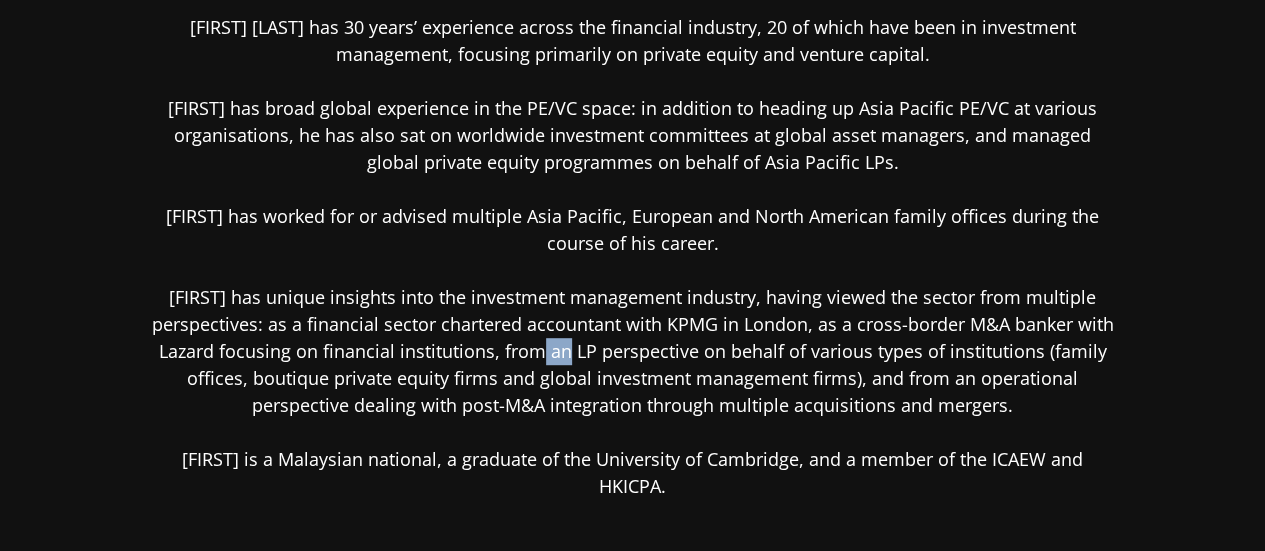 click on "[FIRST] [LAST] has 30 years’ experience across the financial industry, 20 of which have been in investment management, focusing primarily on private equity and venture capital.  [FIRST] has broad global experience in the PE/VC space: in addition to heading up Asia Pacific PE/VC at various organisations, he has also sat on worldwide investment committees at global asset managers, and managed global private equity programmes on behalf of Asia Pacific LPs.  In terms of family office experience, [FIRST] has worked for or advised multiple Asia Pacific, European and North American family offices during the course of his career.          [FIRST] is a Malaysian national, a graduate of the University of Cambridge, and a member of the ICAEW and HKICPA." at bounding box center [633, 257] 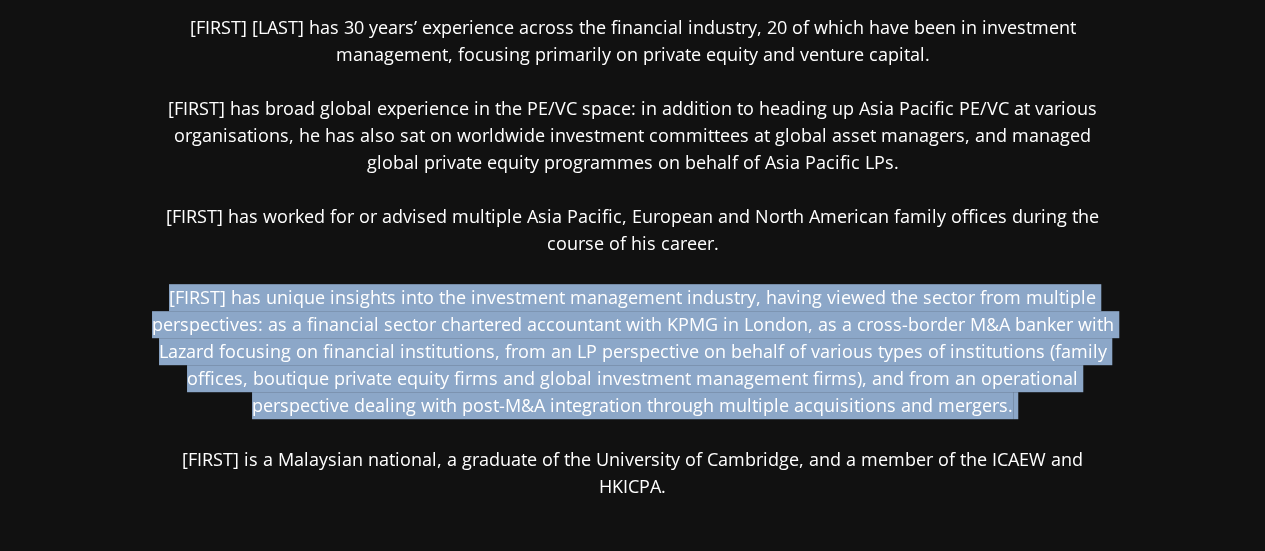 click on "[FIRST] [LAST] has 30 years’ experience across the financial industry, 20 of which have been in investment management, focusing primarily on private equity and venture capital.  [FIRST] has broad global experience in the PE/VC space: in addition to heading up Asia Pacific PE/VC at various organisations, he has also sat on worldwide investment committees at global asset managers, and managed global private equity programmes on behalf of Asia Pacific LPs.  In terms of family office experience, [FIRST] has worked for or advised multiple Asia Pacific, European and North American family offices during the course of his career.          [FIRST] is a Malaysian national, a graduate of the University of Cambridge, and a member of the ICAEW and HKICPA." at bounding box center (633, 257) 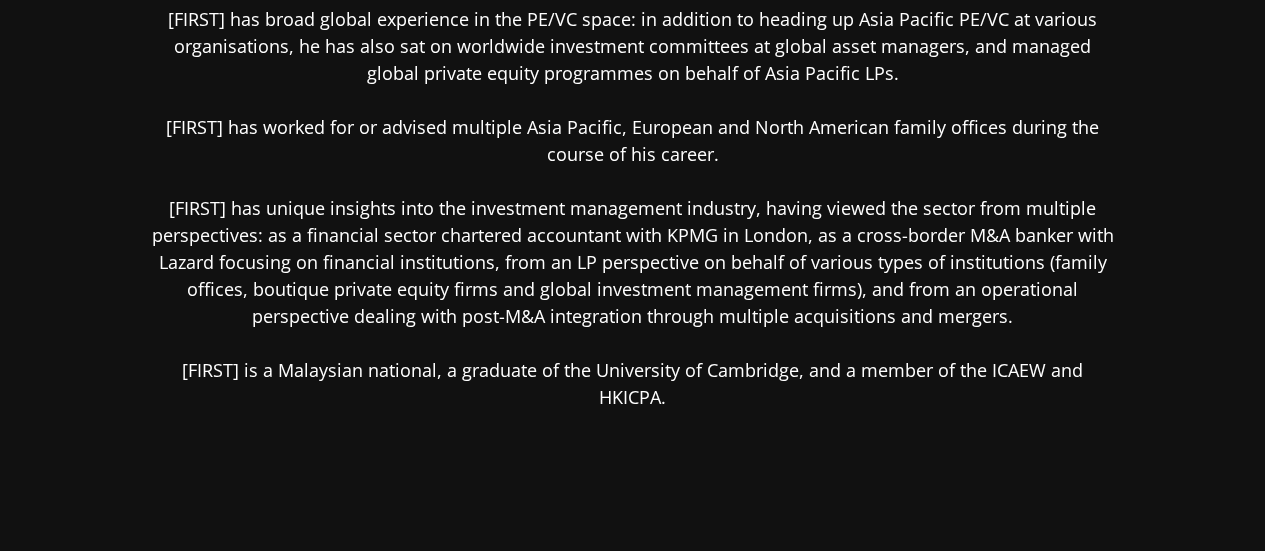 scroll, scrollTop: 526, scrollLeft: 0, axis: vertical 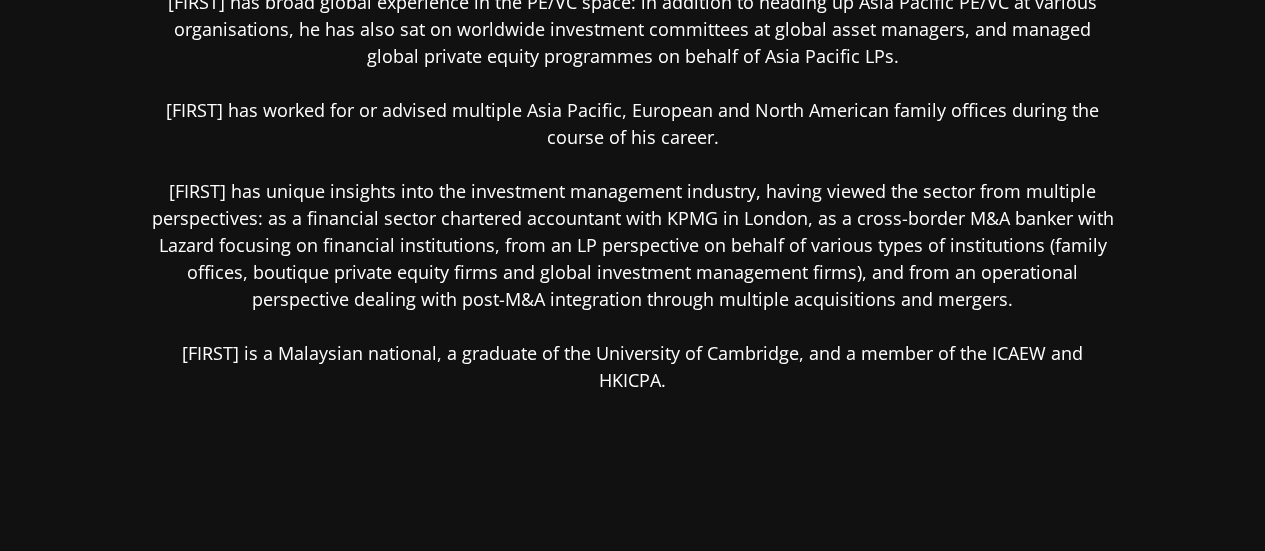 click on "[FIRST] [LAST] has 30 years’ experience across the financial industry, 20 of which have been in investment management, focusing primarily on private equity and venture capital.  [FIRST] has broad global experience in the PE/VC space: in addition to heading up Asia Pacific PE/VC at various organisations, he has also sat on worldwide investment committees at global asset managers, and managed global private equity programmes on behalf of Asia Pacific LPs.  In terms of family office experience, [FIRST] has worked for or advised multiple Asia Pacific, European and North American family offices during the course of his career.          [FIRST] is a Malaysian national, a graduate of the University of Cambridge, and a member of the ICAEW and HKICPA." at bounding box center [633, 151] 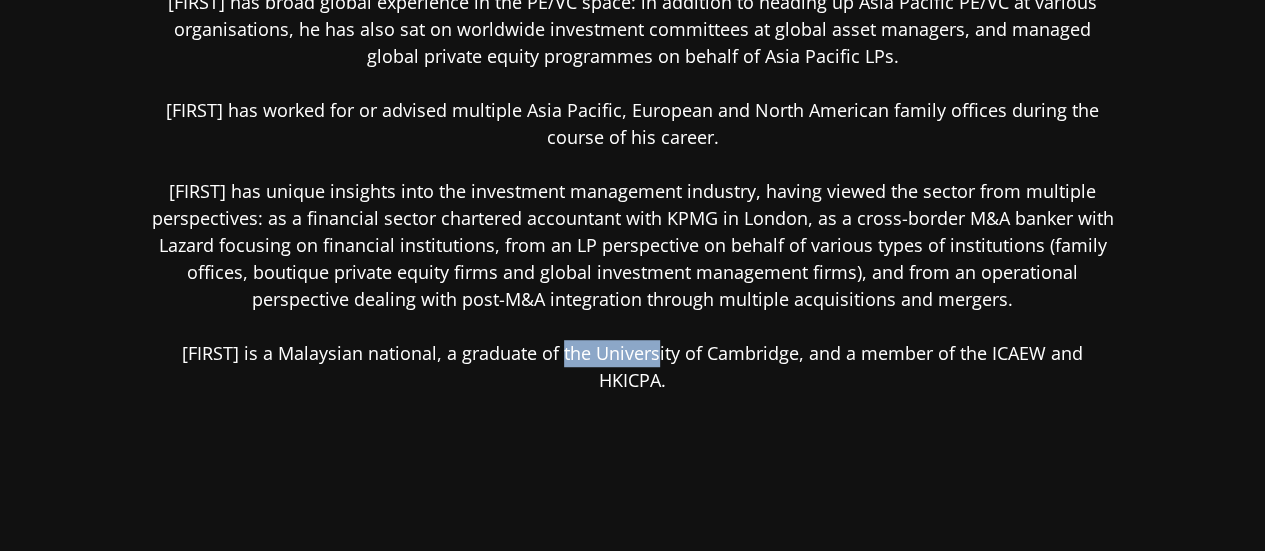 click on "[FIRST] [LAST] has 30 years’ experience across the financial industry, 20 of which have been in investment management, focusing primarily on private equity and venture capital.  [FIRST] has broad global experience in the PE/VC space: in addition to heading up Asia Pacific PE/VC at various organisations, he has also sat on worldwide investment committees at global asset managers, and managed global private equity programmes on behalf of Asia Pacific LPs.  In terms of family office experience, [FIRST] has worked for or advised multiple Asia Pacific, European and North American family offices during the course of his career.          [FIRST] is a Malaysian national, a graduate of the University of Cambridge, and a member of the ICAEW and HKICPA." at bounding box center [633, 151] 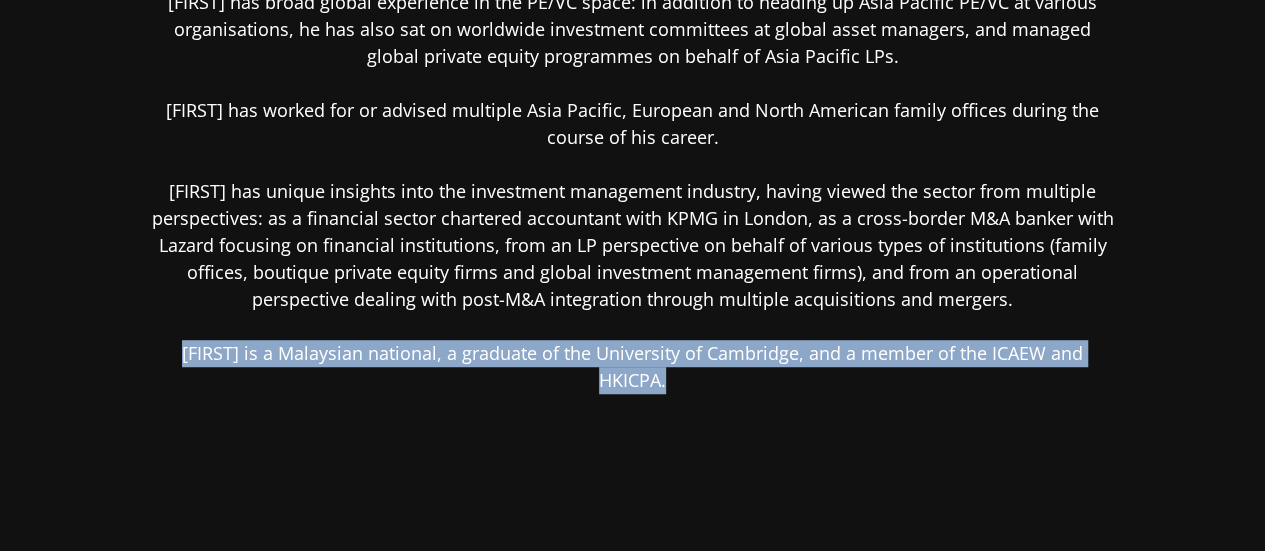 click on "[FIRST] [LAST] has 30 years’ experience across the financial industry, 20 of which have been in investment management, focusing primarily on private equity and venture capital.  [FIRST] has broad global experience in the PE/VC space: in addition to heading up Asia Pacific PE/VC at various organisations, he has also sat on worldwide investment committees at global asset managers, and managed global private equity programmes on behalf of Asia Pacific LPs.  In terms of family office experience, [FIRST] has worked for or advised multiple Asia Pacific, European and North American family offices during the course of his career.          [FIRST] is a Malaysian national, a graduate of the University of Cambridge, and a member of the ICAEW and HKICPA." at bounding box center (633, 151) 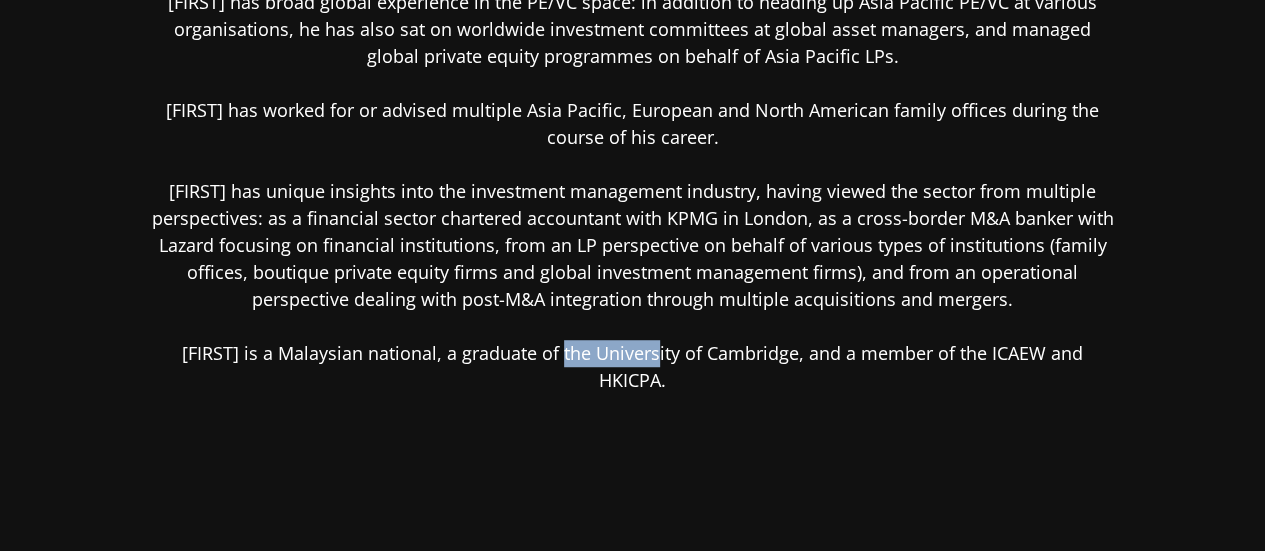 click on "[FIRST] [LAST] has 30 years’ experience across the financial industry, 20 of which have been in investment management, focusing primarily on private equity and venture capital.  [FIRST] has broad global experience in the PE/VC space: in addition to heading up Asia Pacific PE/VC at various organisations, he has also sat on worldwide investment committees at global asset managers, and managed global private equity programmes on behalf of Asia Pacific LPs.  In terms of family office experience, [FIRST] has worked for or advised multiple Asia Pacific, European and North American family offices during the course of his career.          [FIRST] is a Malaysian national, a graduate of the University of Cambridge, and a member of the ICAEW and HKICPA." at bounding box center (633, 151) 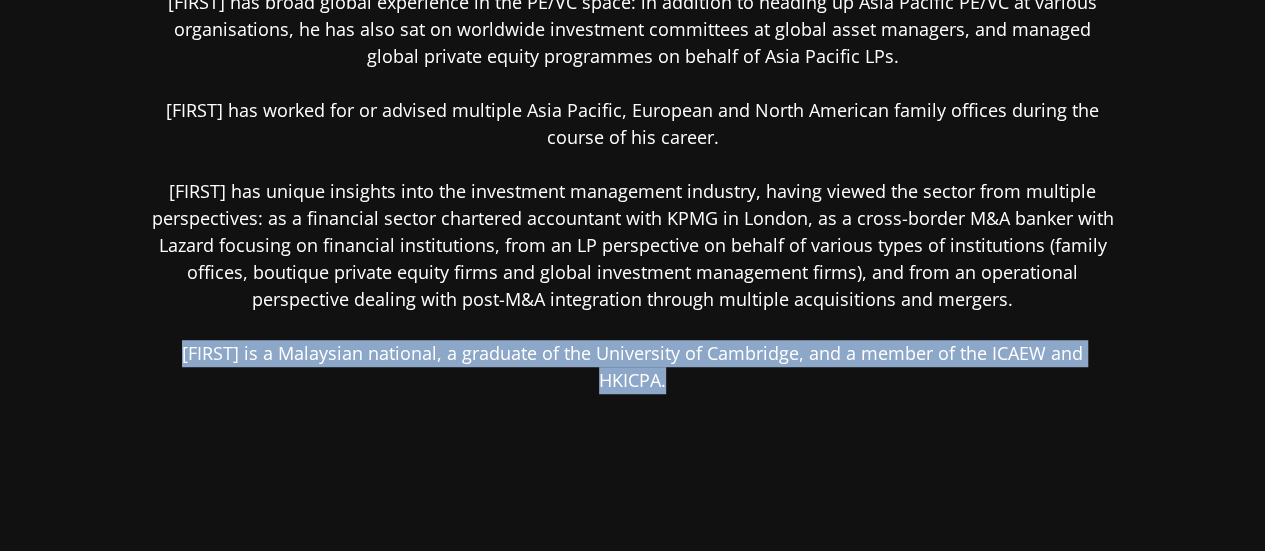 click on "[FIRST] [LAST] has 30 years’ experience across the financial industry, 20 of which have been in investment management, focusing primarily on private equity and venture capital.  [FIRST] has broad global experience in the PE/VC space: in addition to heading up Asia Pacific PE/VC at various organisations, he has also sat on worldwide investment committees at global asset managers, and managed global private equity programmes on behalf of Asia Pacific LPs.  In terms of family office experience, [FIRST] has worked for or advised multiple Asia Pacific, European and North American family offices during the course of his career.          [FIRST] is a Malaysian national, a graduate of the University of Cambridge, and a member of the ICAEW and HKICPA." at bounding box center (633, 151) 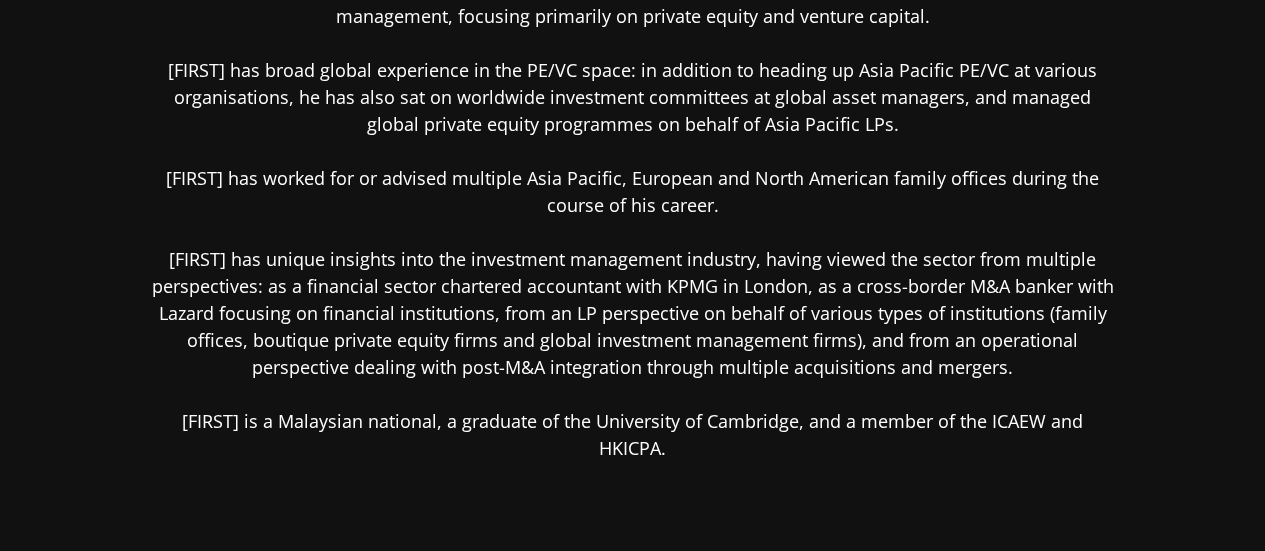 scroll, scrollTop: 426, scrollLeft: 0, axis: vertical 